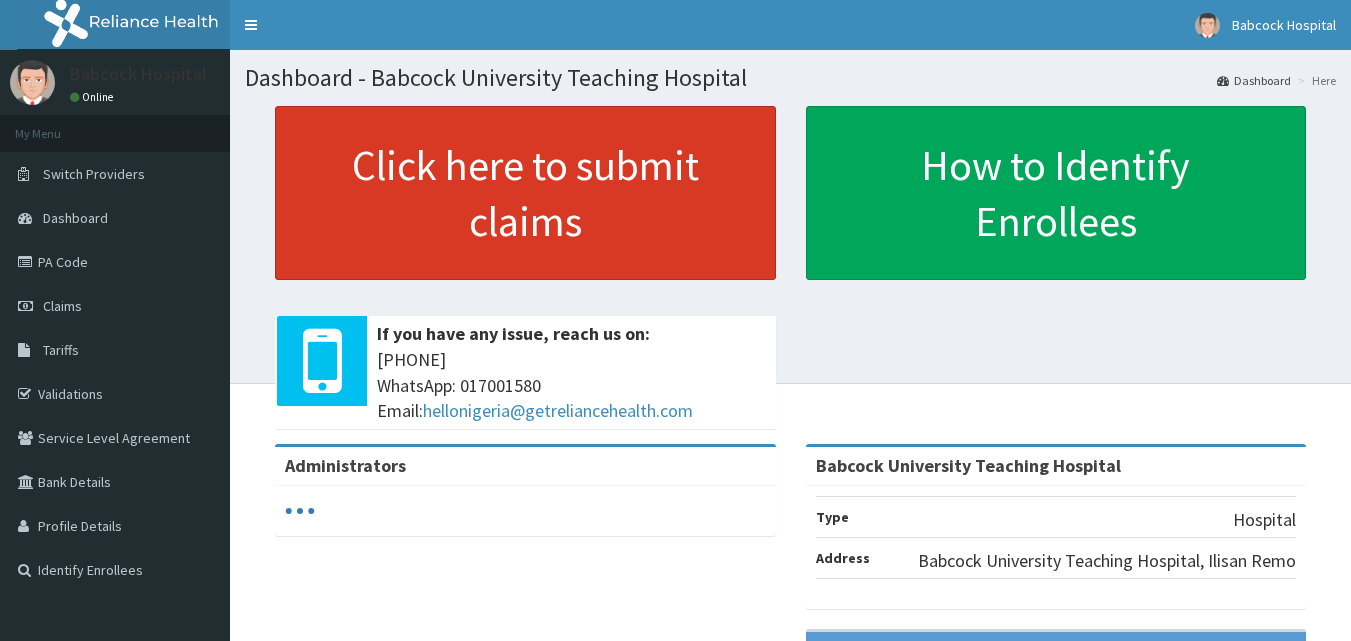 scroll, scrollTop: 0, scrollLeft: 0, axis: both 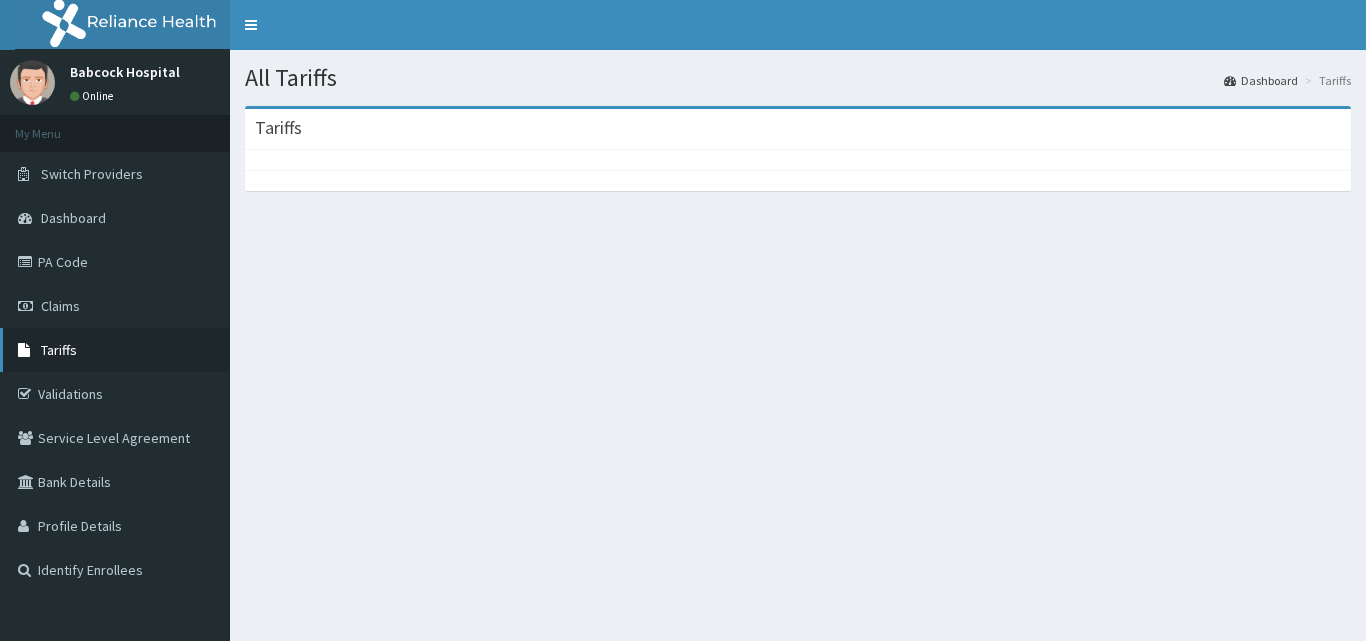 click on "Tariffs" at bounding box center (115, 350) 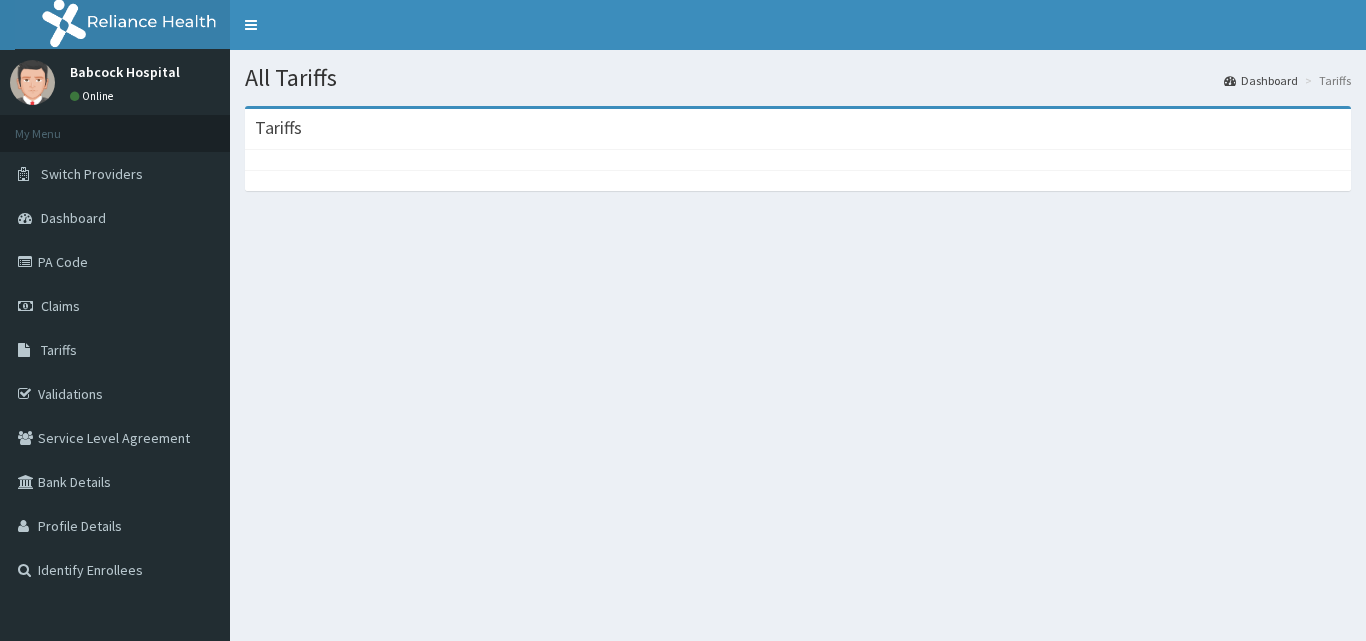 scroll, scrollTop: 0, scrollLeft: 0, axis: both 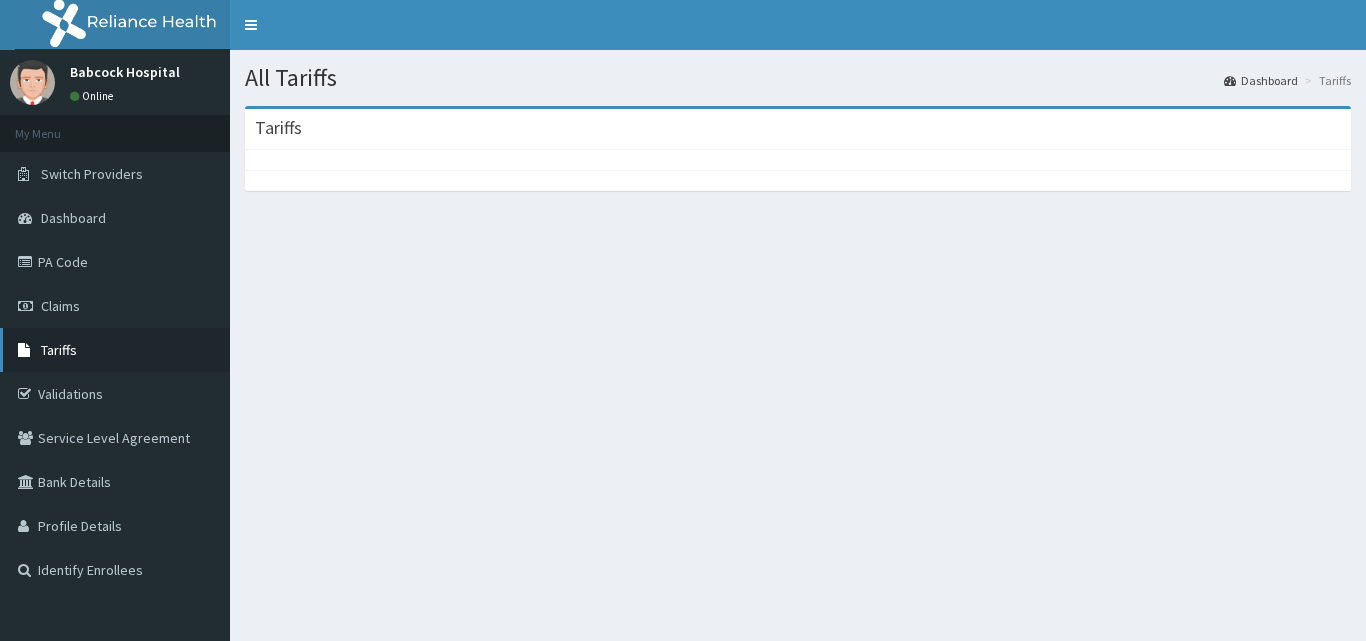 click on "Tariffs" at bounding box center [59, 350] 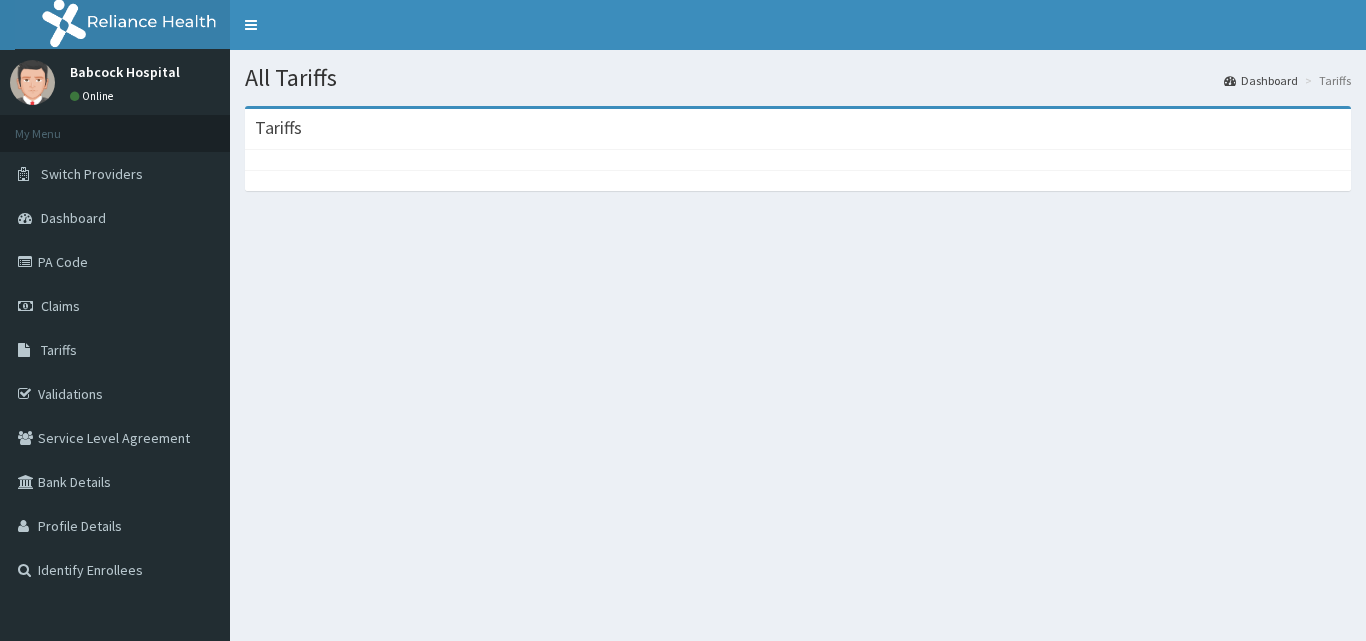 scroll, scrollTop: 0, scrollLeft: 0, axis: both 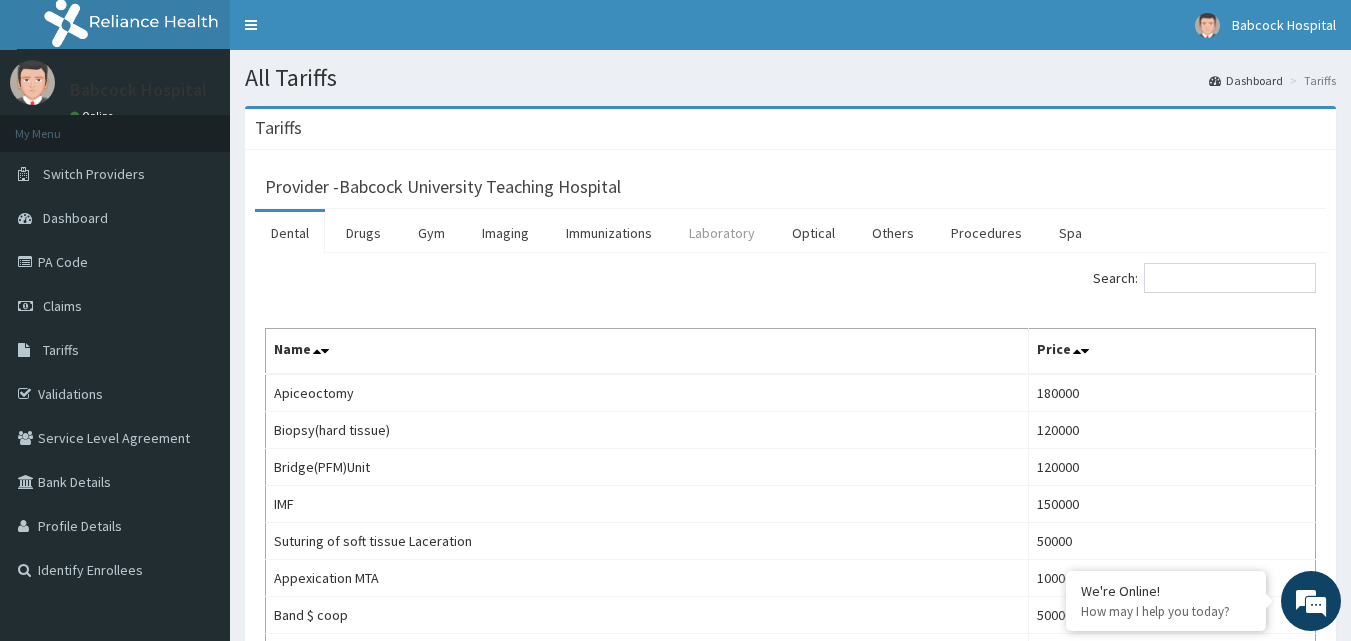 click on "Laboratory" at bounding box center (722, 233) 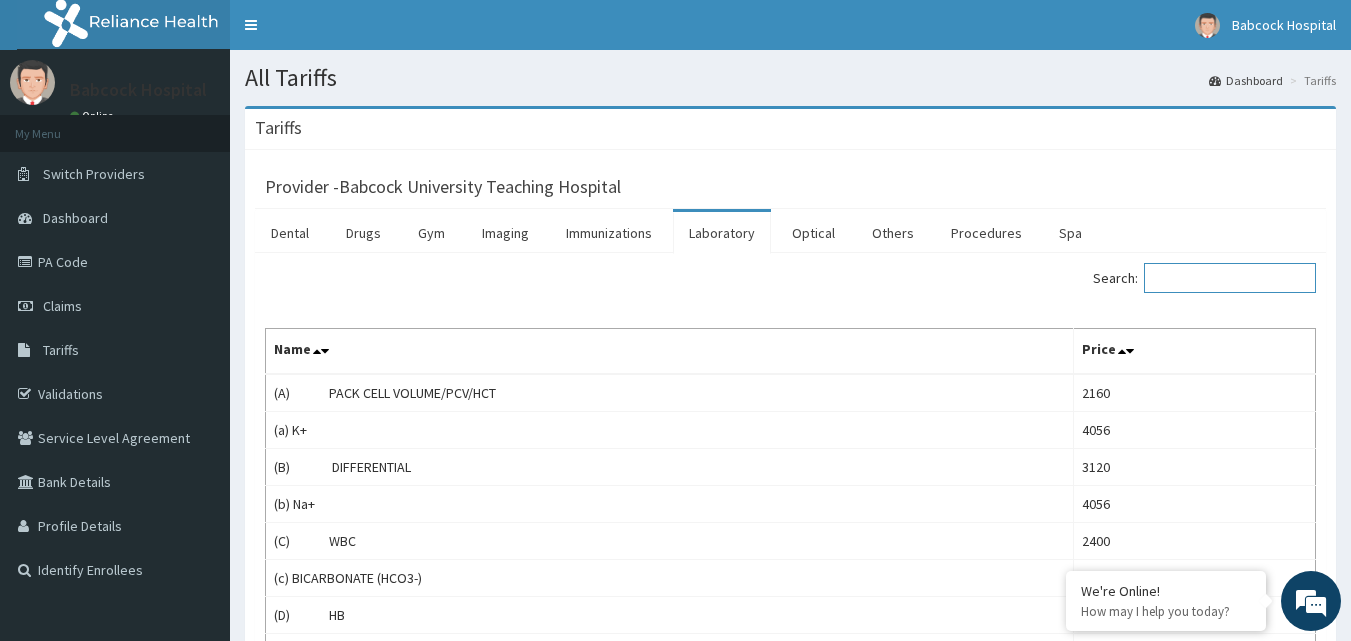 click on "Search:" at bounding box center (1230, 278) 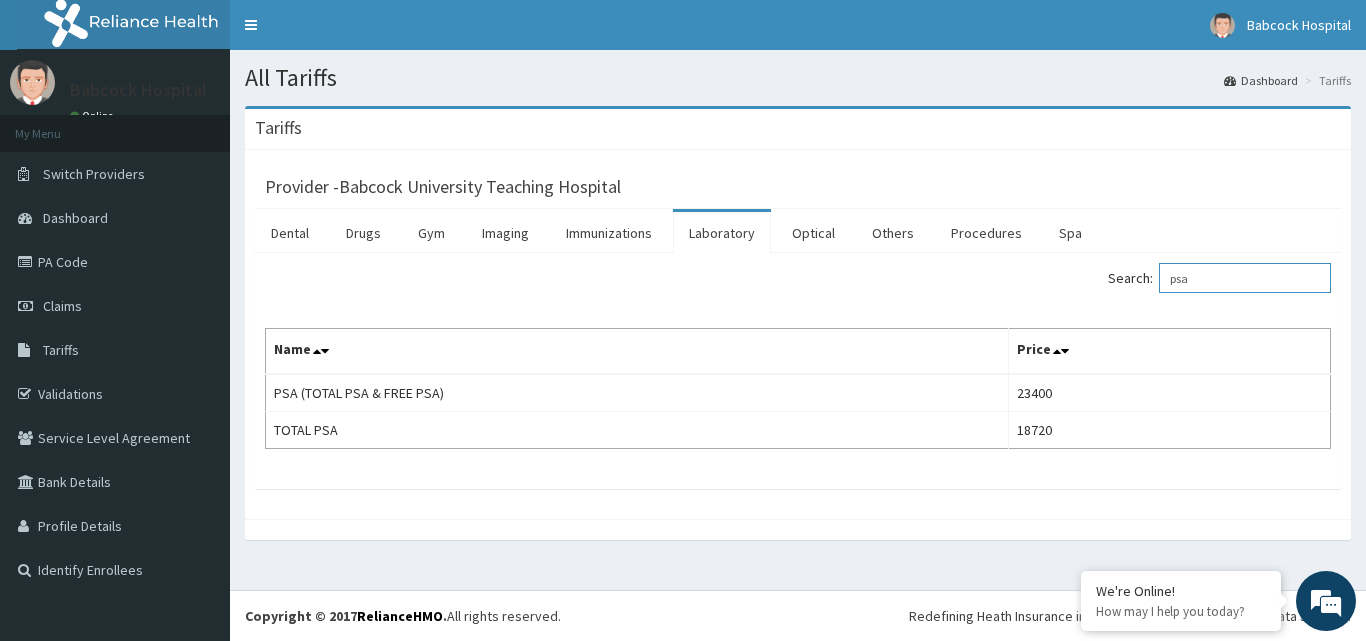 type on "psa" 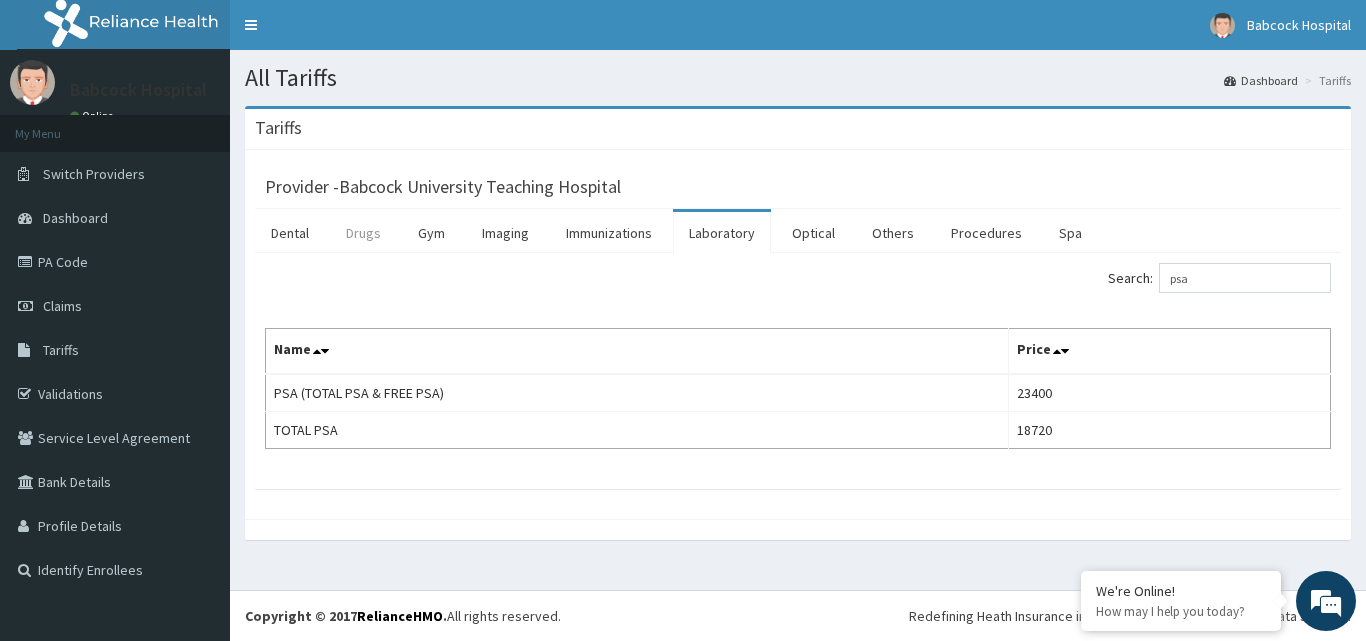 click on "Drugs" at bounding box center (363, 233) 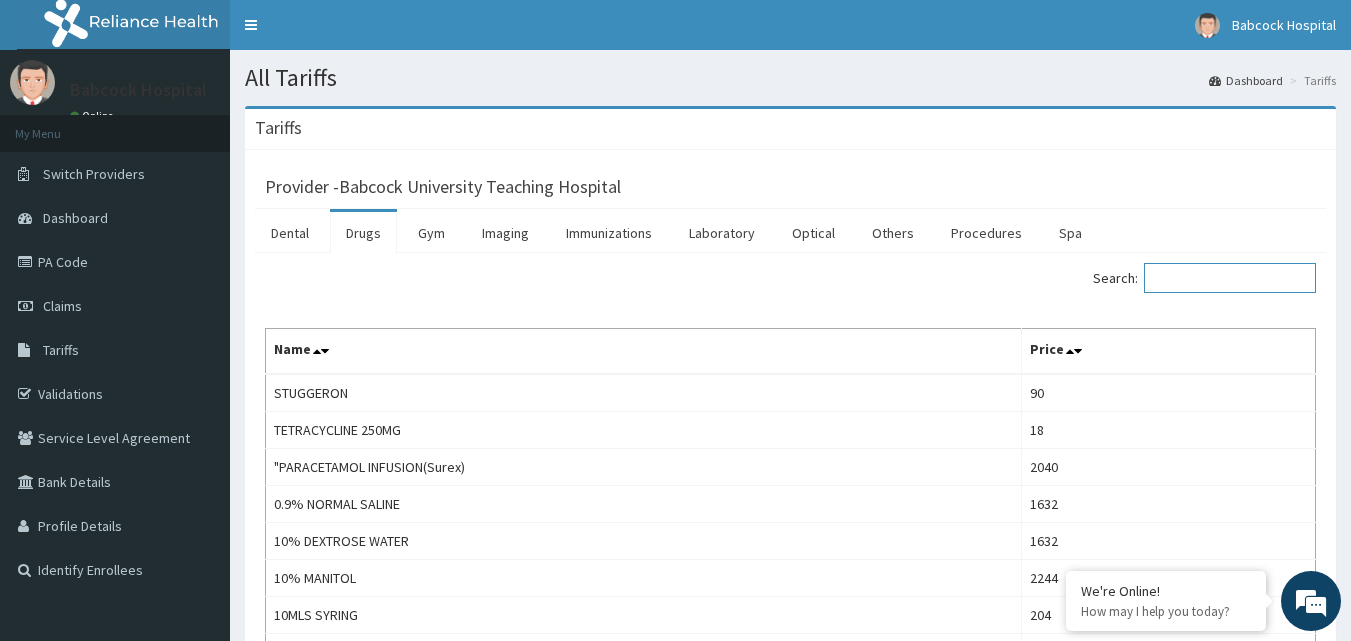 click on "Search:" at bounding box center [1230, 278] 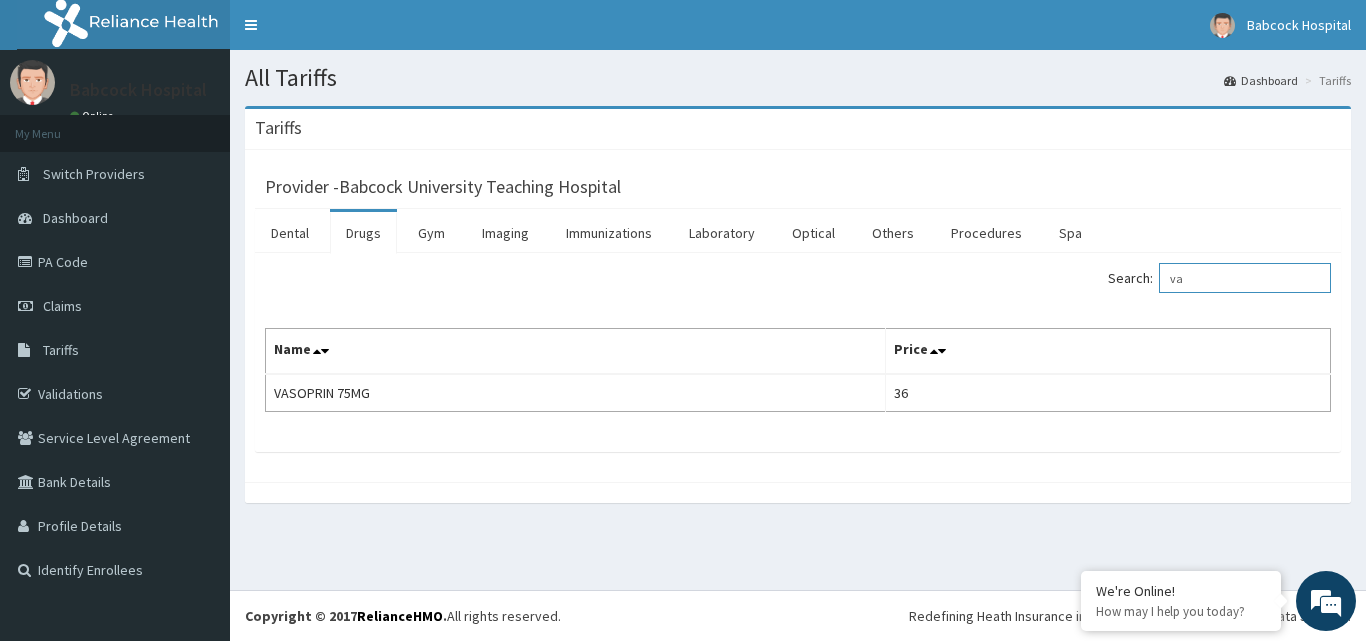 type on "v" 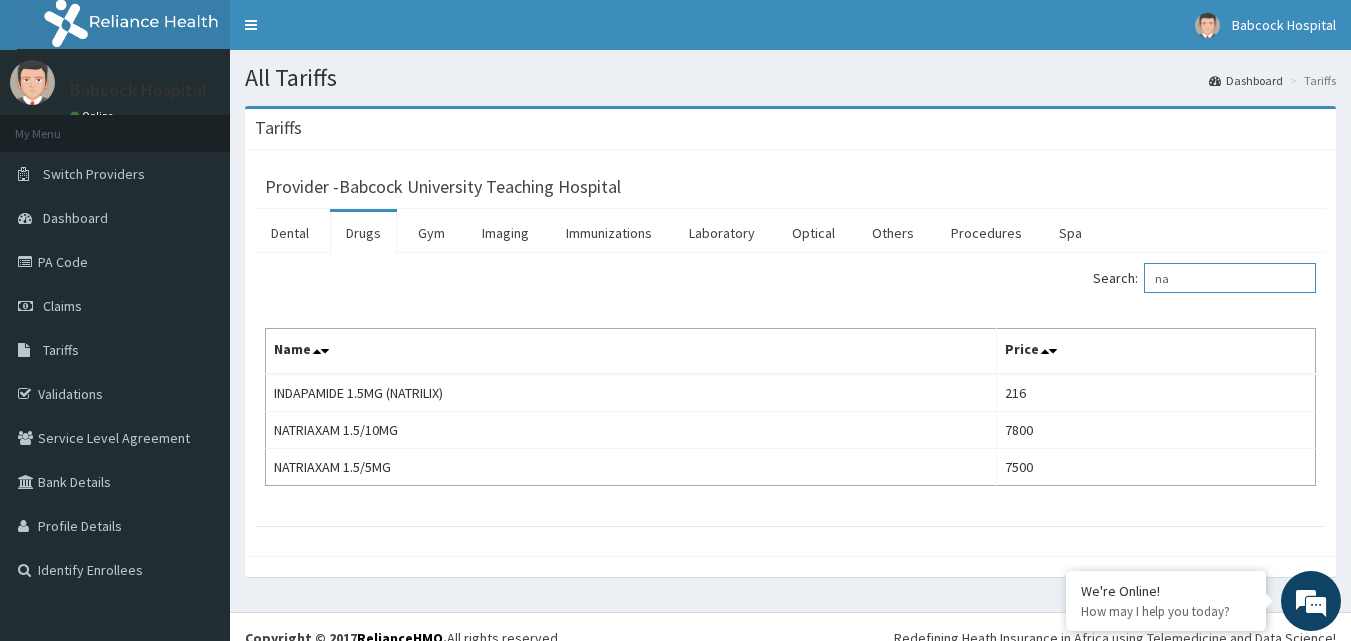 type on "n" 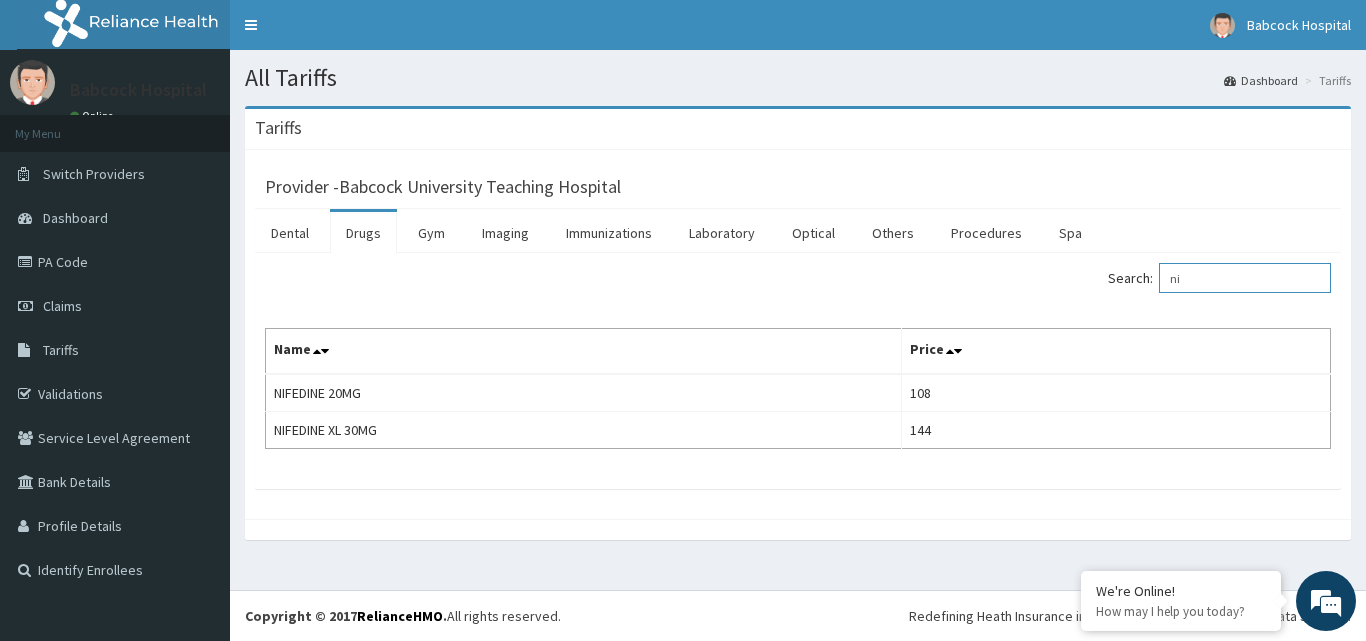 type on "n" 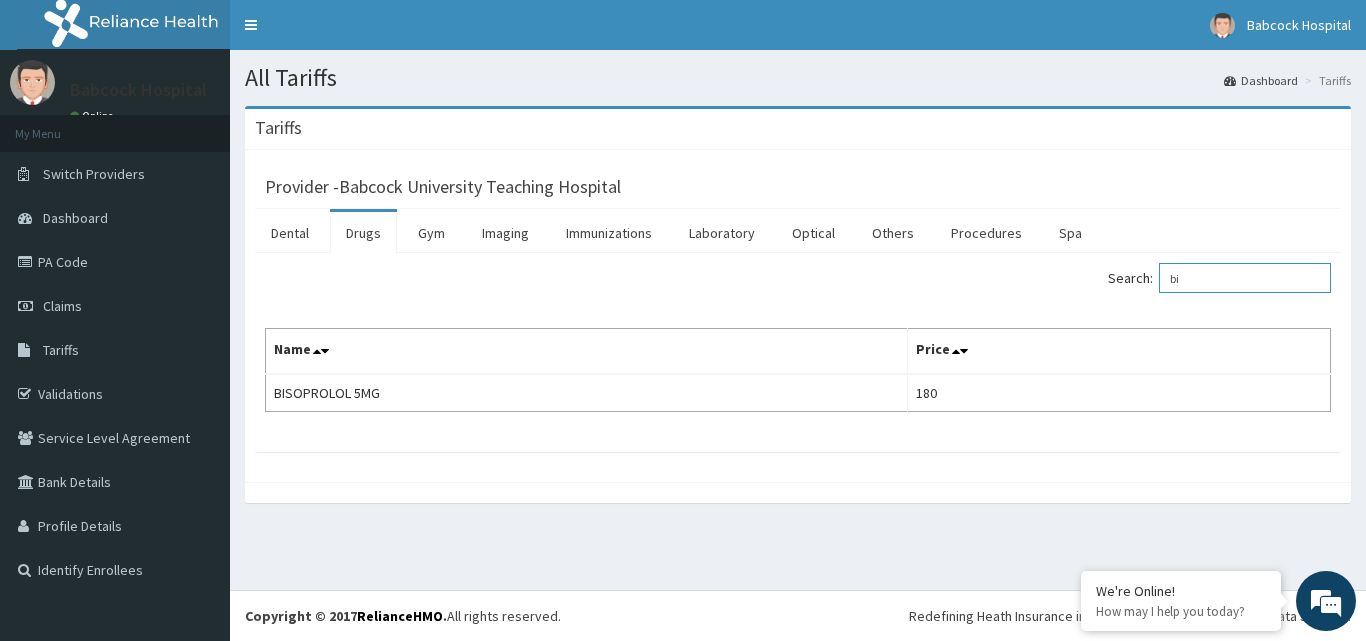 type on "b" 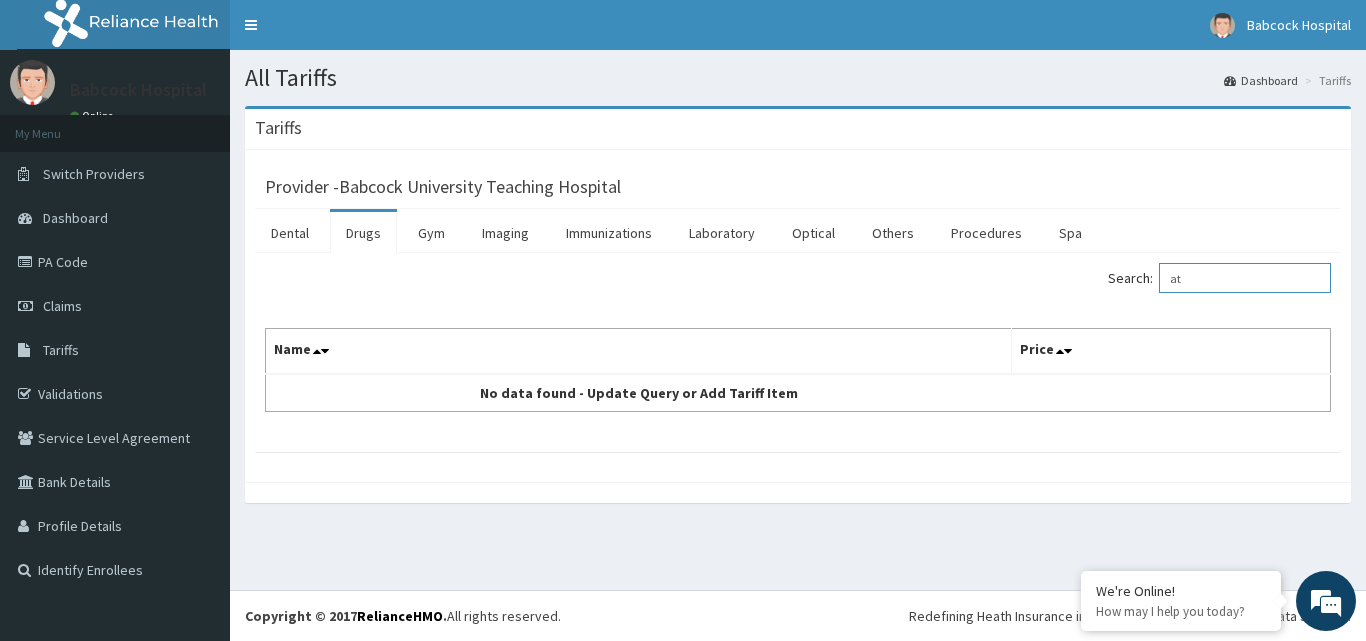 type on "a" 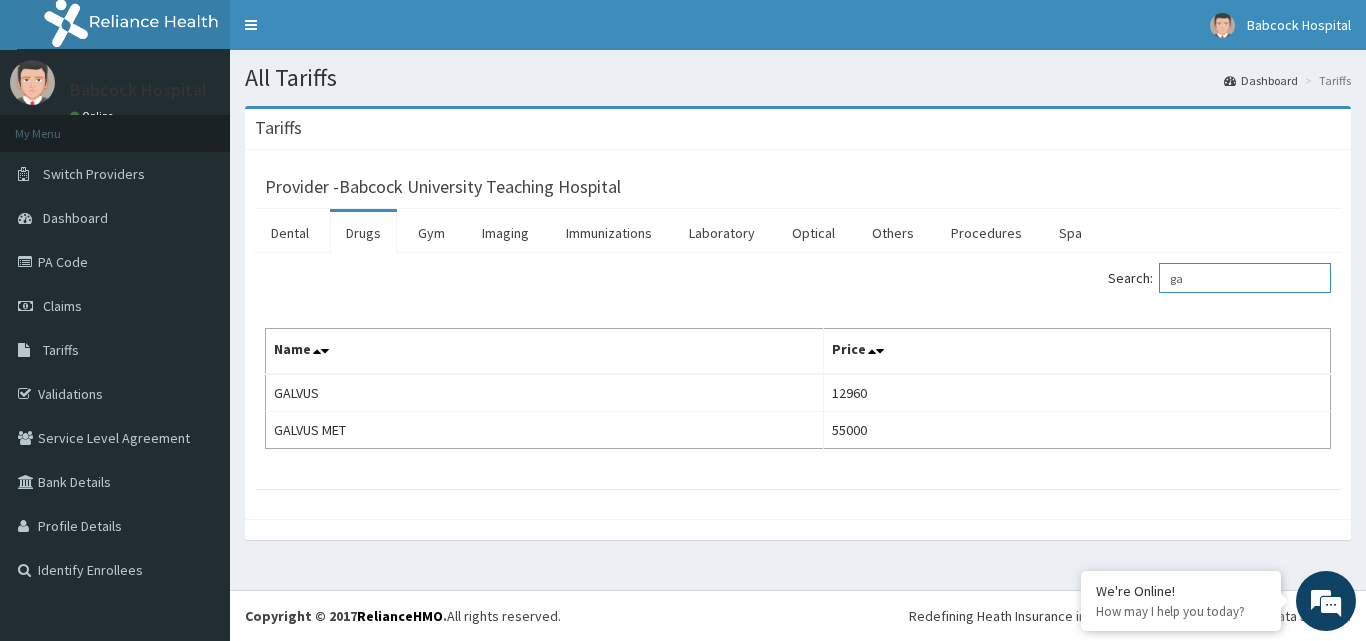 type on "g" 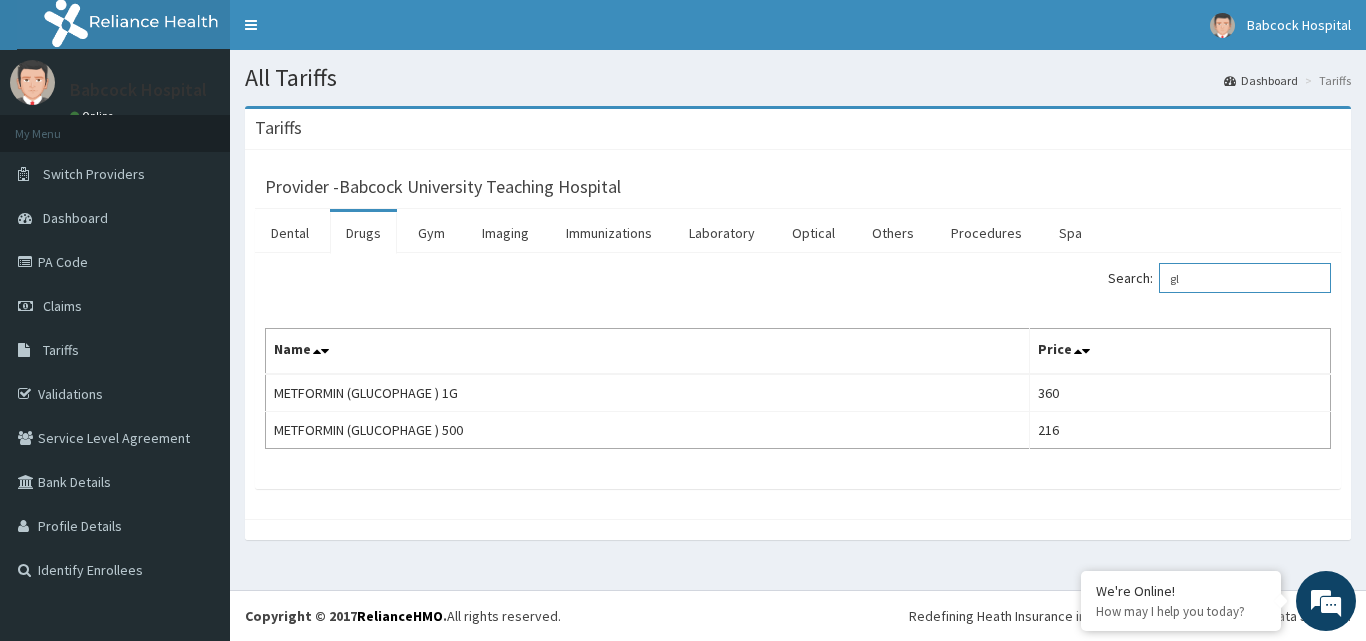 type on "g" 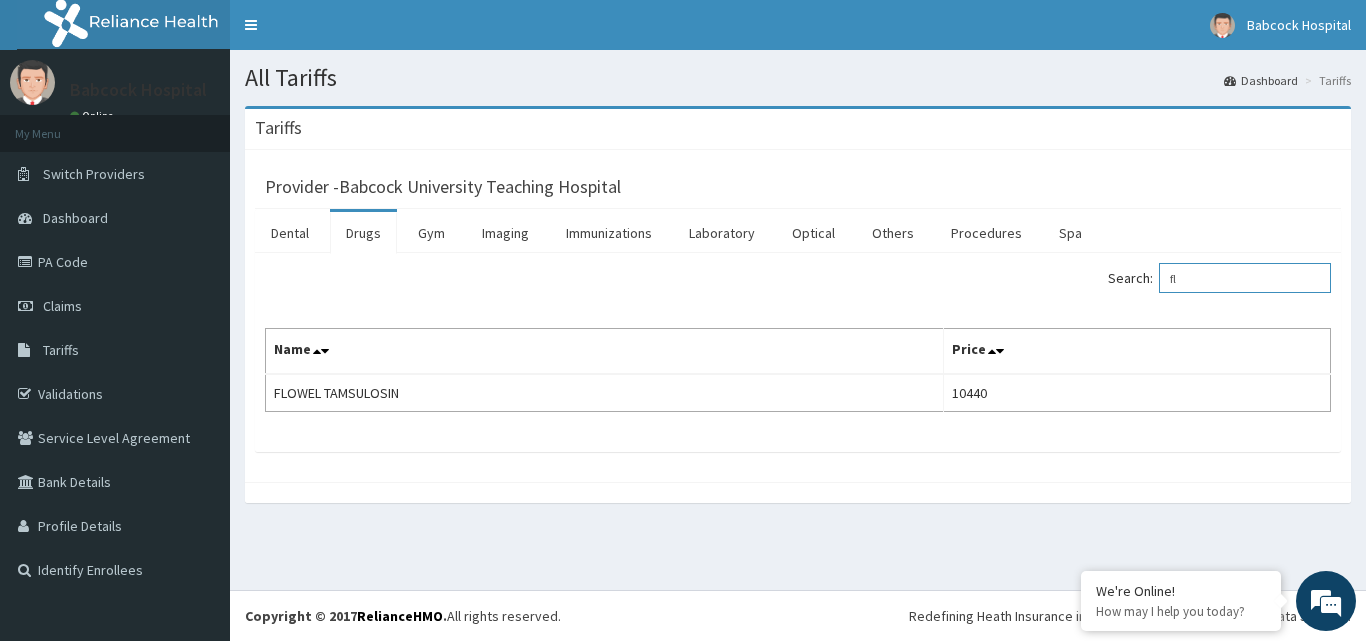 type on "f" 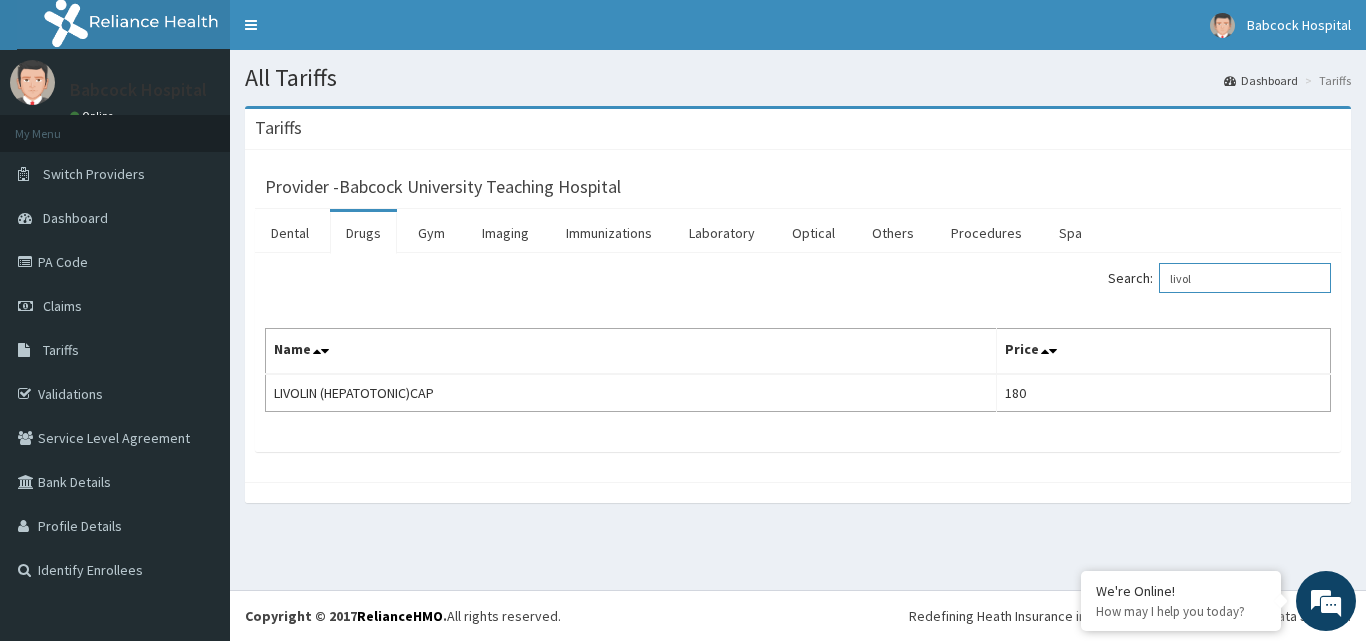 type on "livol" 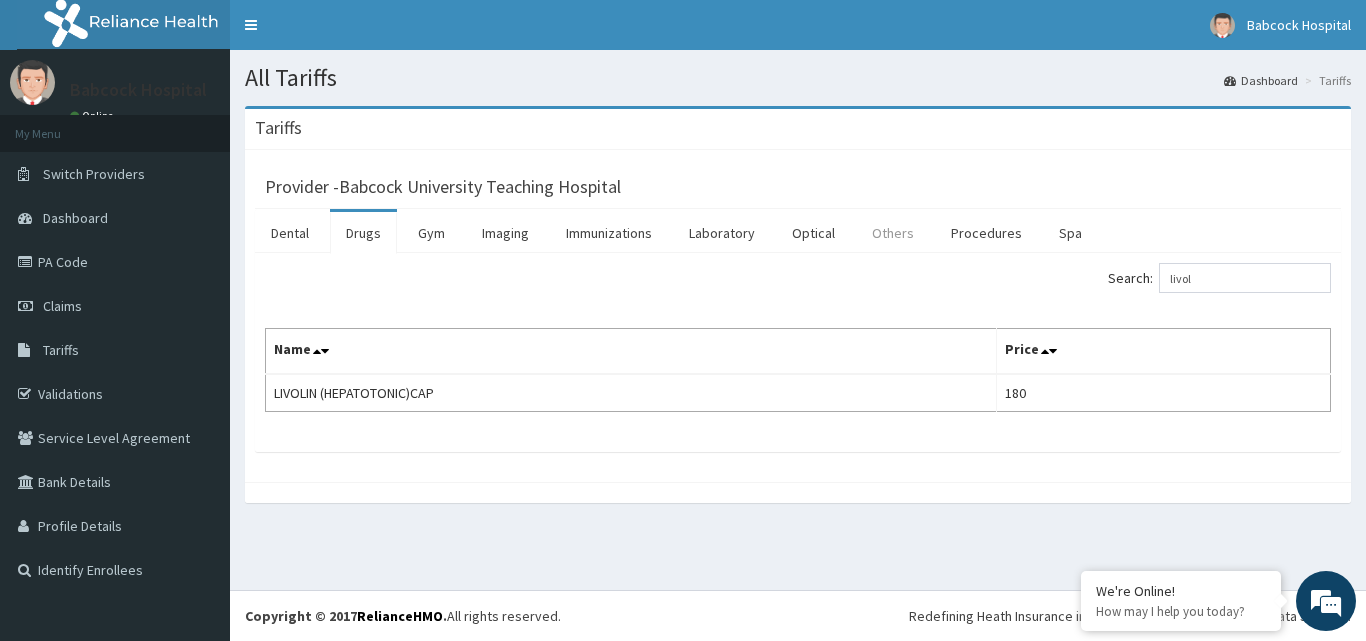 click on "Others" at bounding box center [893, 233] 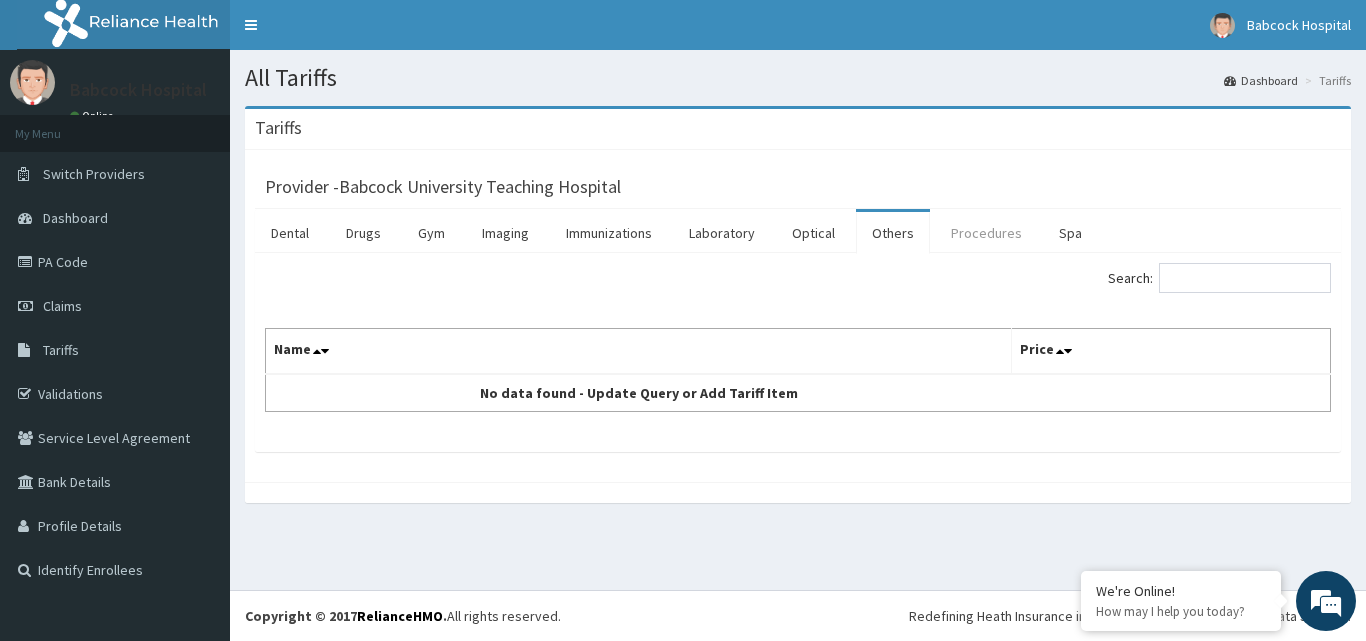 click on "Procedures" at bounding box center (986, 233) 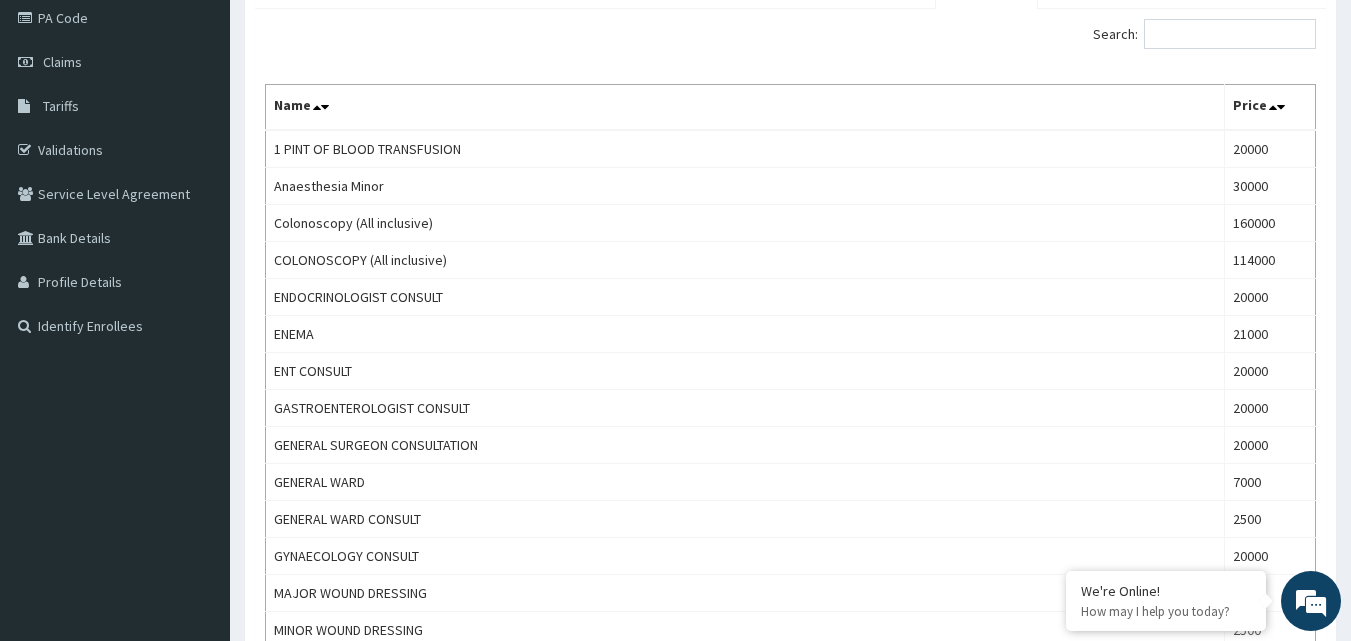 scroll, scrollTop: 200, scrollLeft: 0, axis: vertical 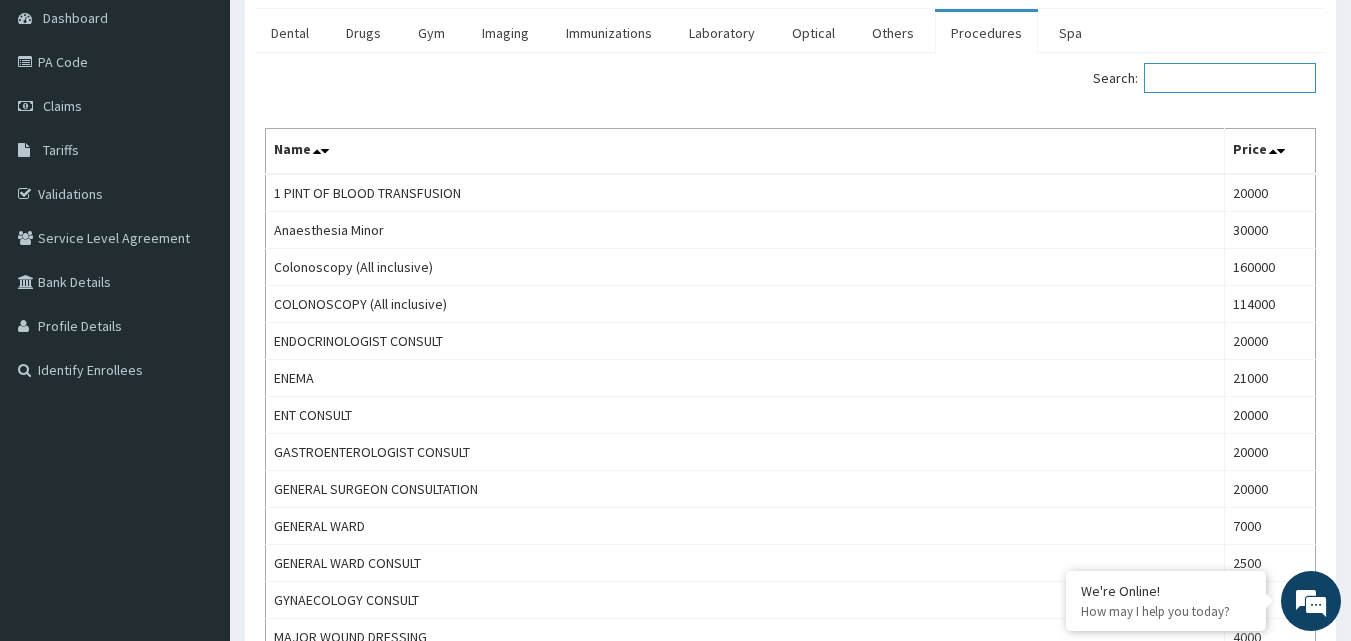 click on "Search:" at bounding box center (1230, 78) 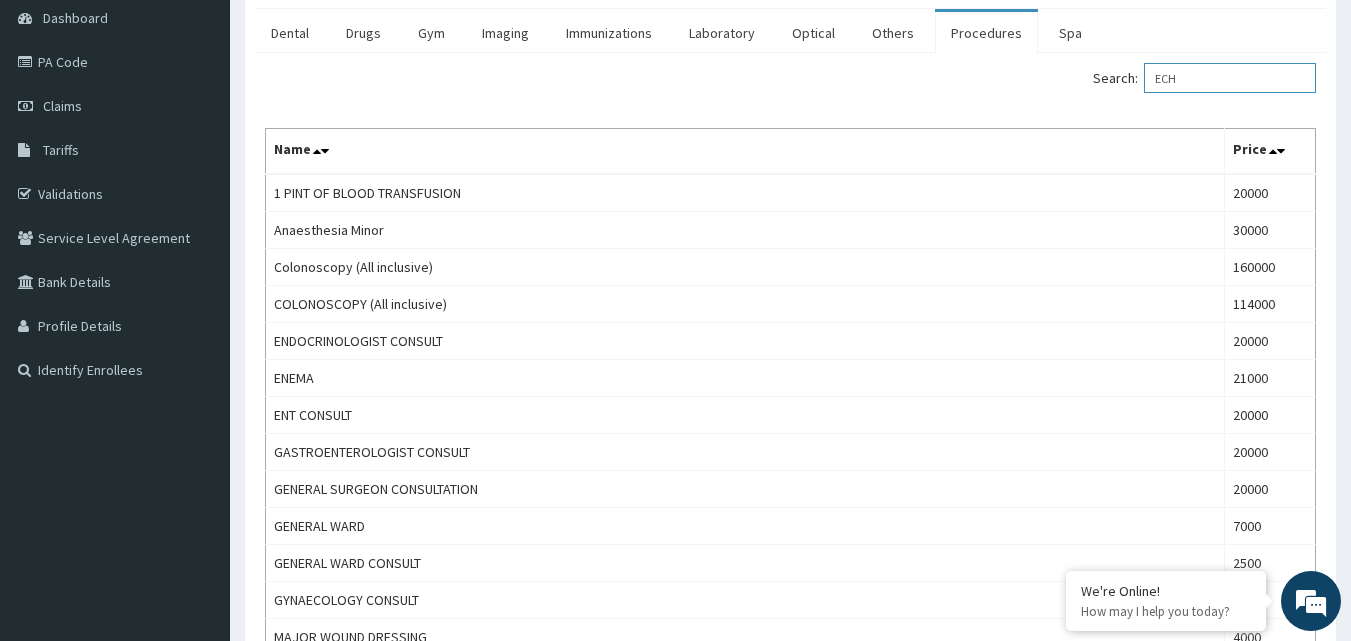scroll, scrollTop: 0, scrollLeft: 0, axis: both 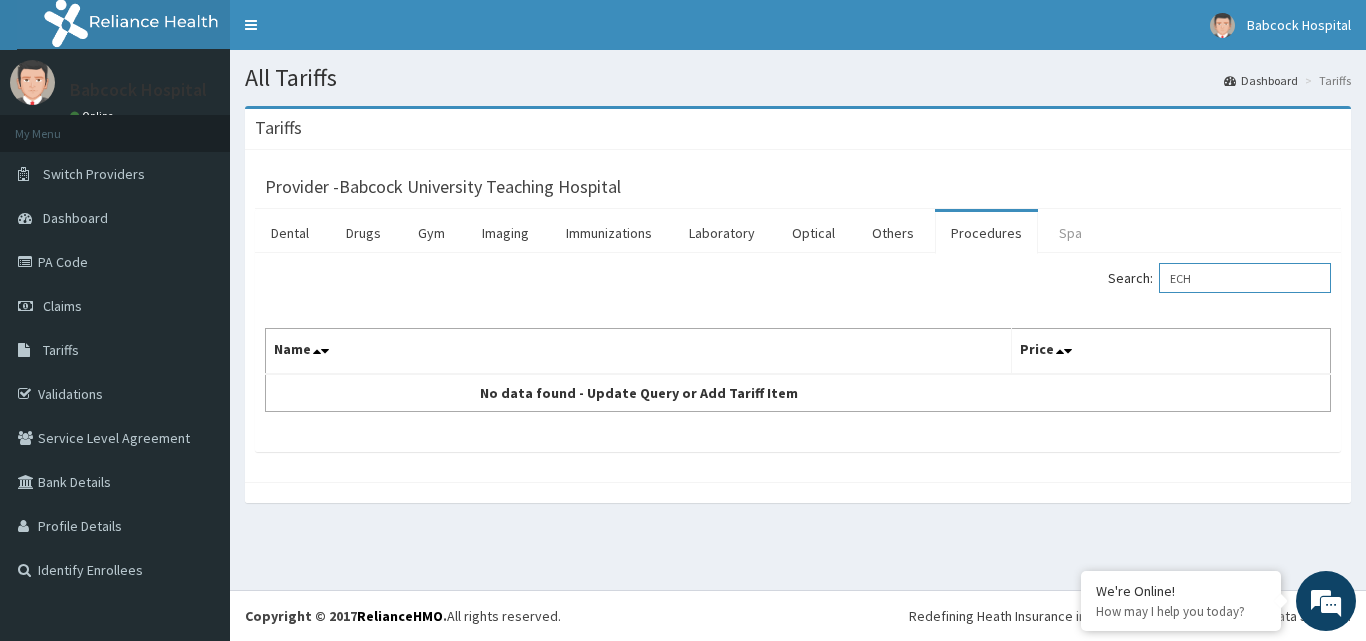 type on "ECH" 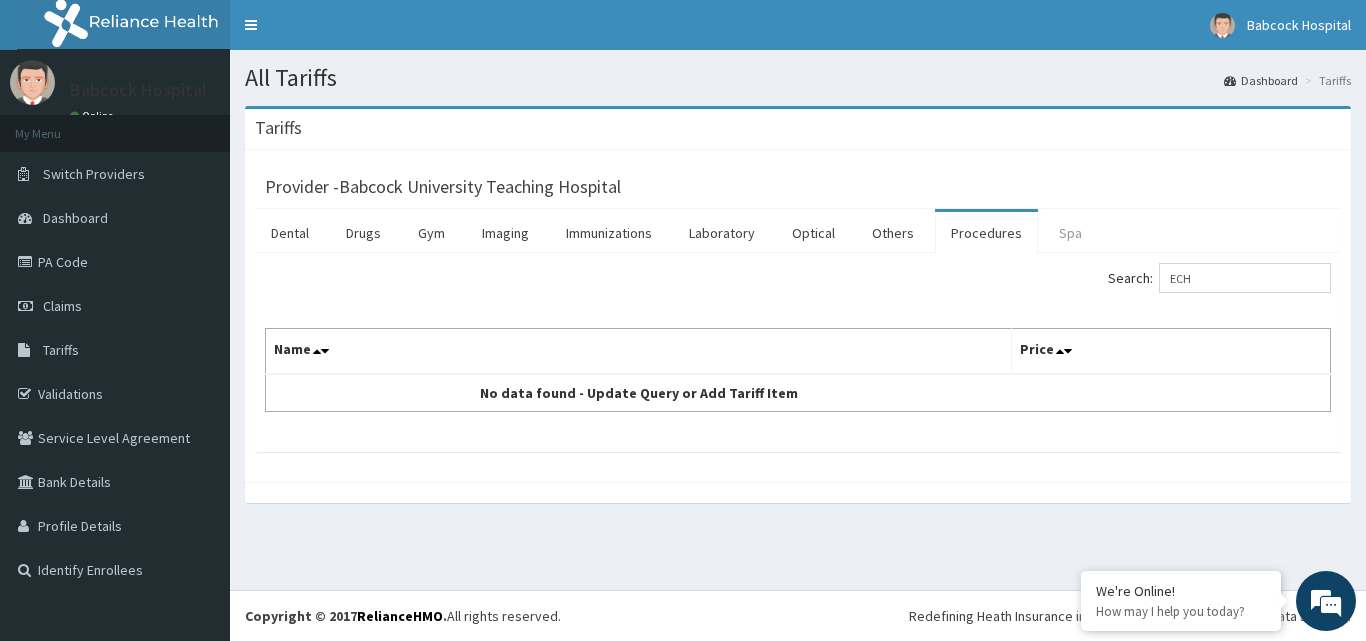 click on "Spa" at bounding box center [1070, 233] 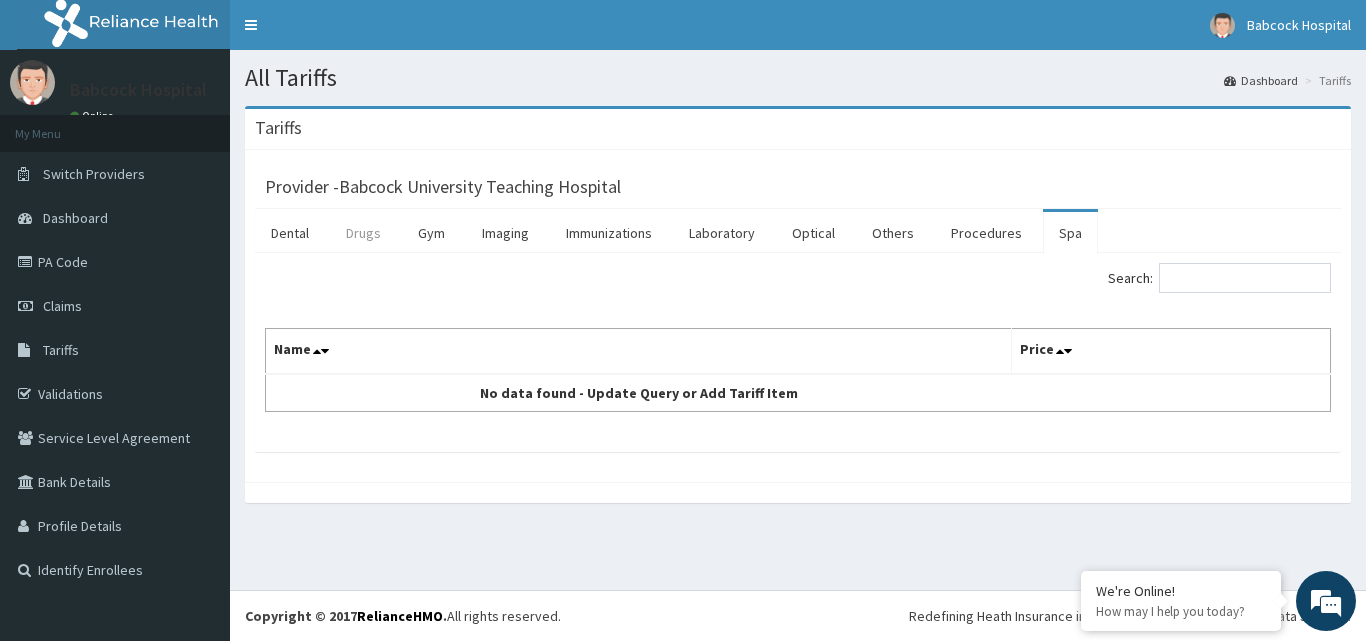 click on "Drugs" at bounding box center (363, 233) 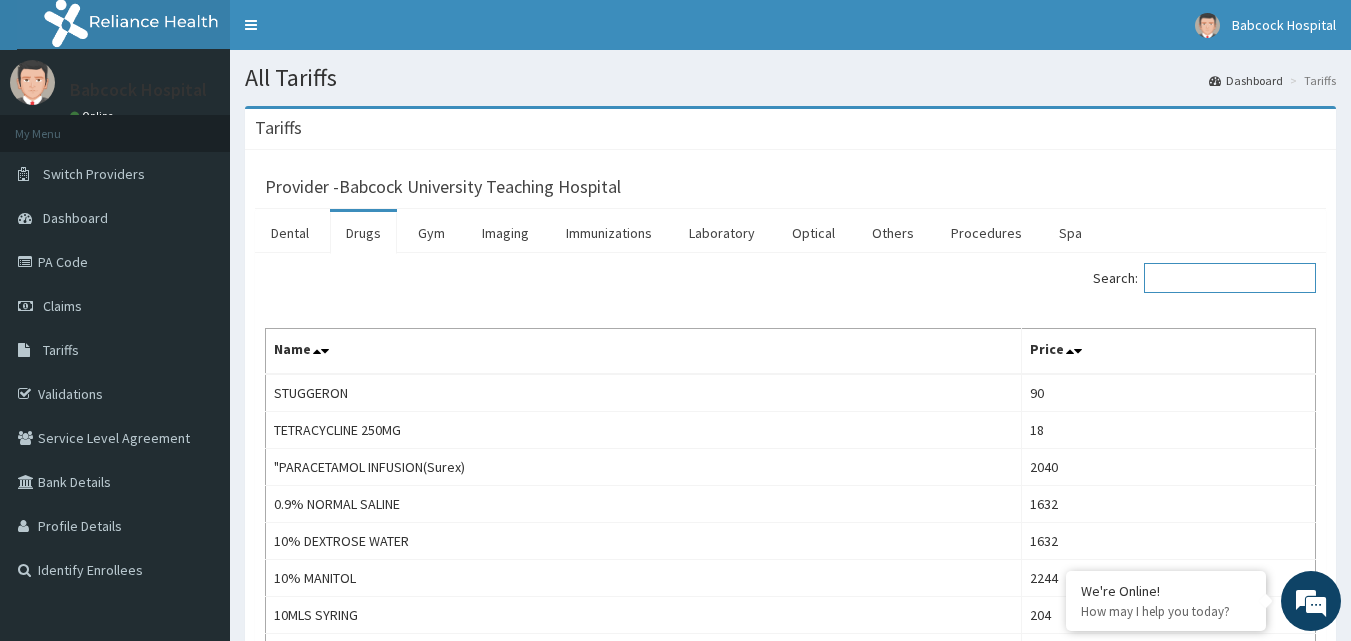 click on "Search:" at bounding box center [1230, 278] 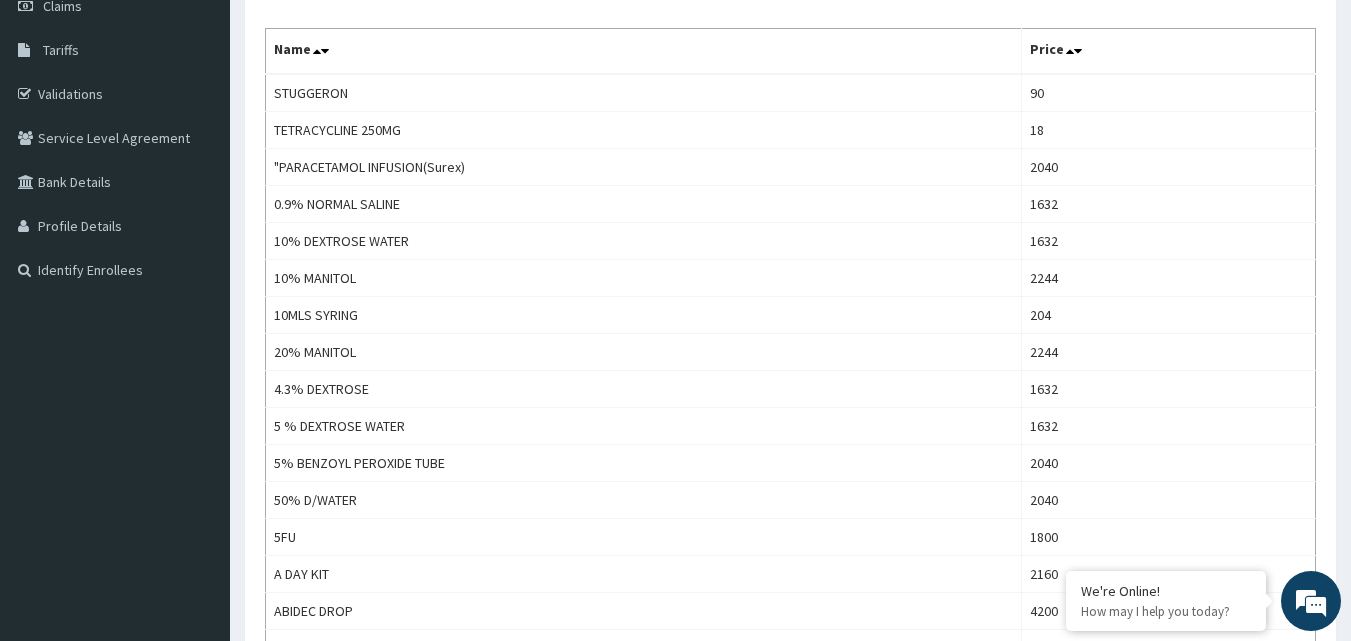 scroll, scrollTop: 0, scrollLeft: 0, axis: both 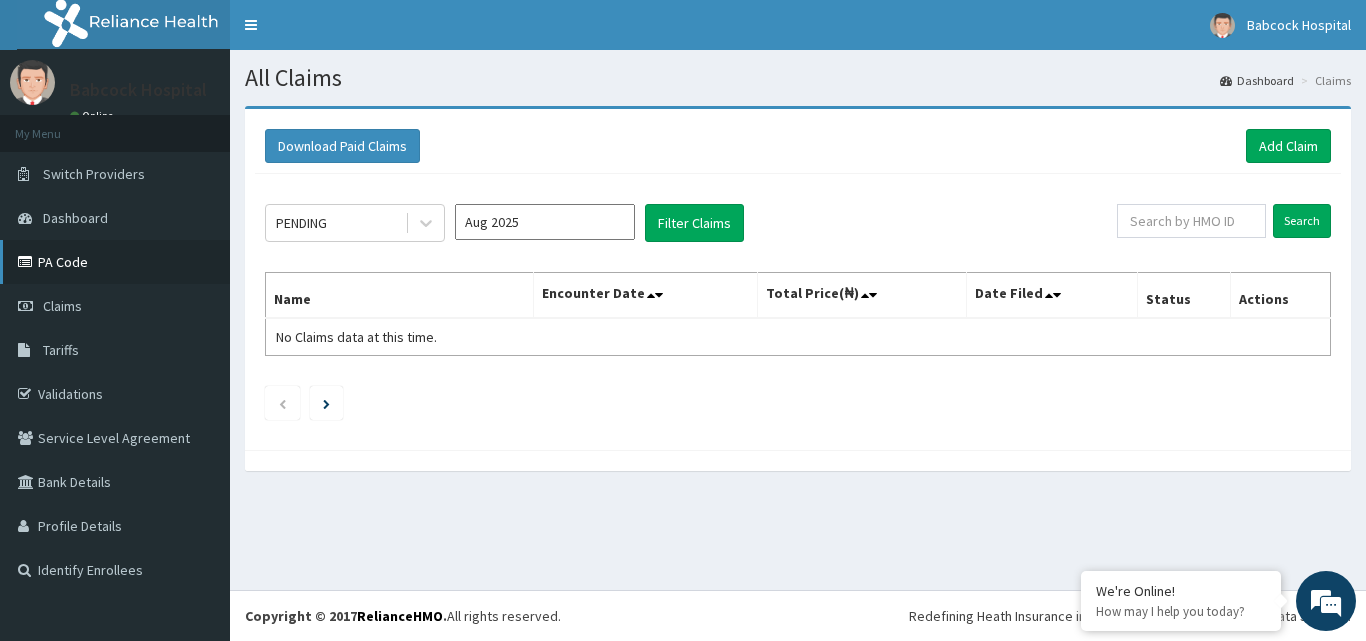 click on "PA Code" at bounding box center (115, 262) 